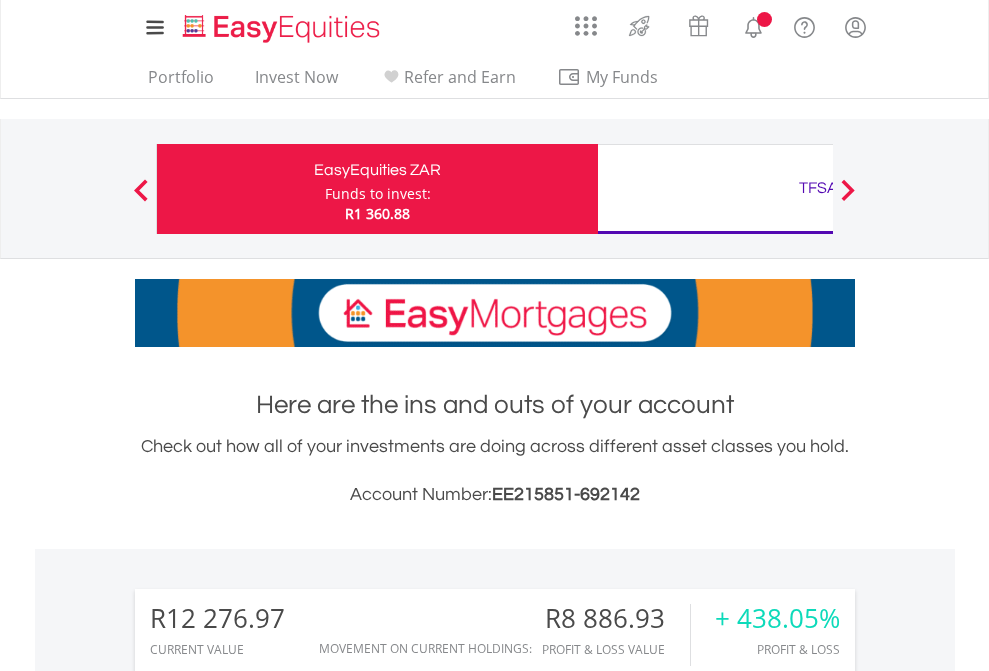 scroll, scrollTop: 0, scrollLeft: 0, axis: both 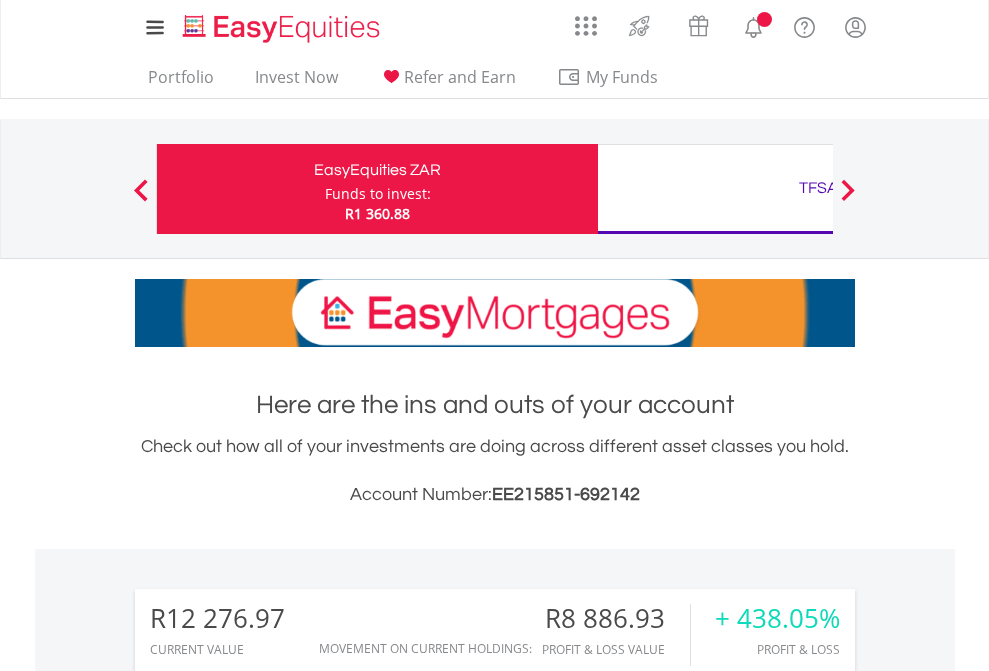click on "Funds to invest:" at bounding box center (378, 194) 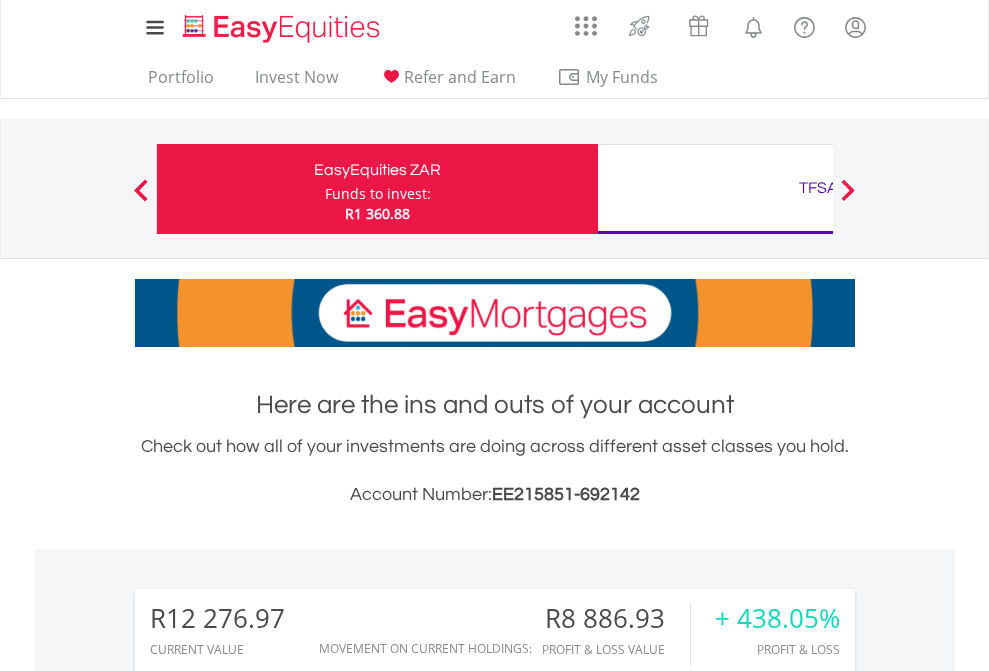 scroll, scrollTop: 671, scrollLeft: 0, axis: vertical 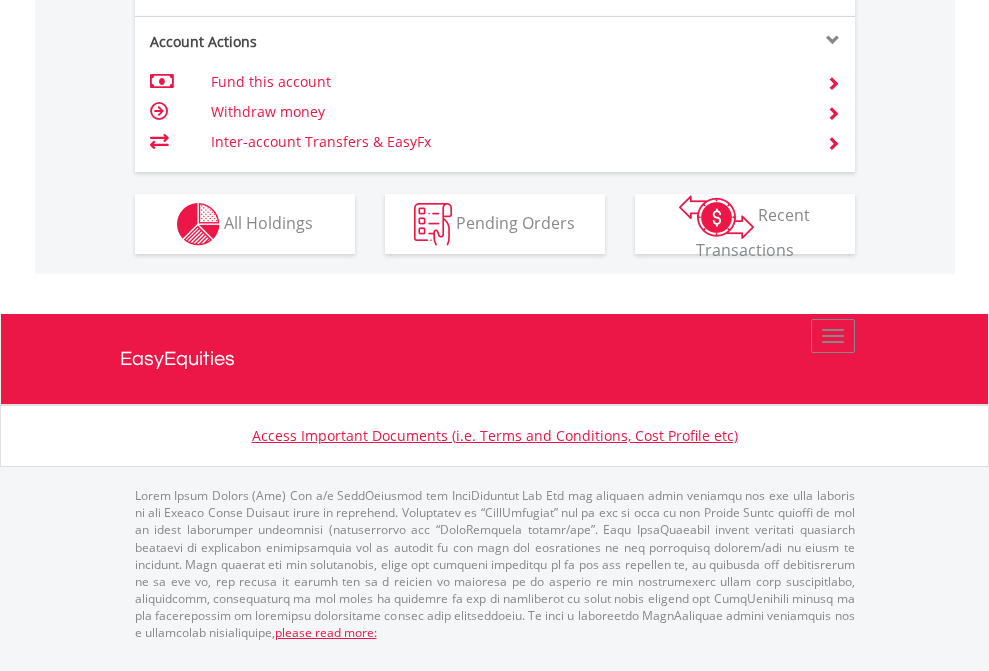 click on "Investment types" at bounding box center (706, -337) 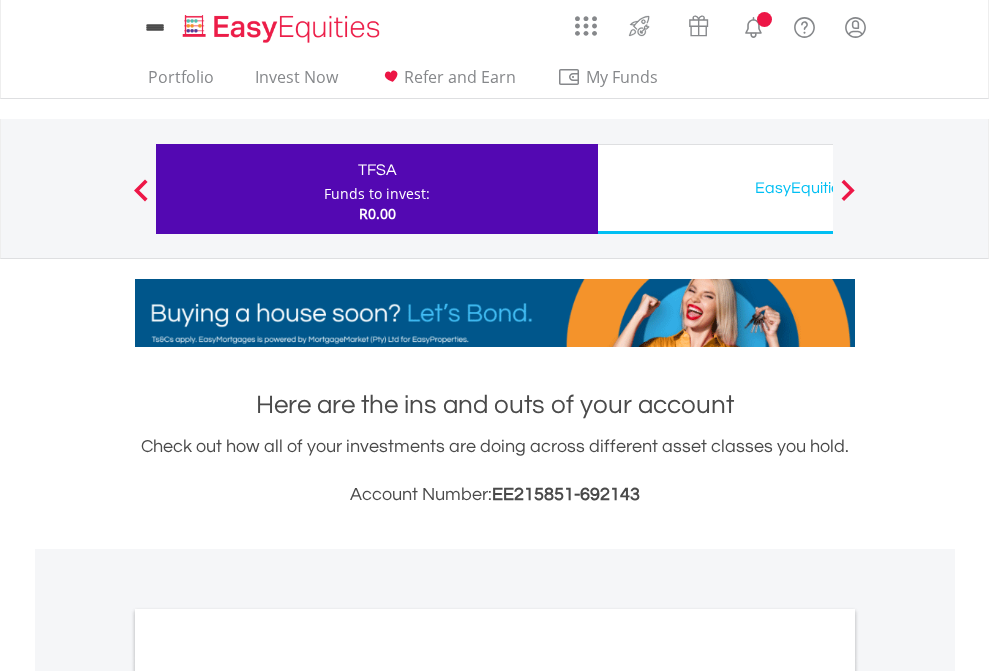 scroll, scrollTop: 0, scrollLeft: 0, axis: both 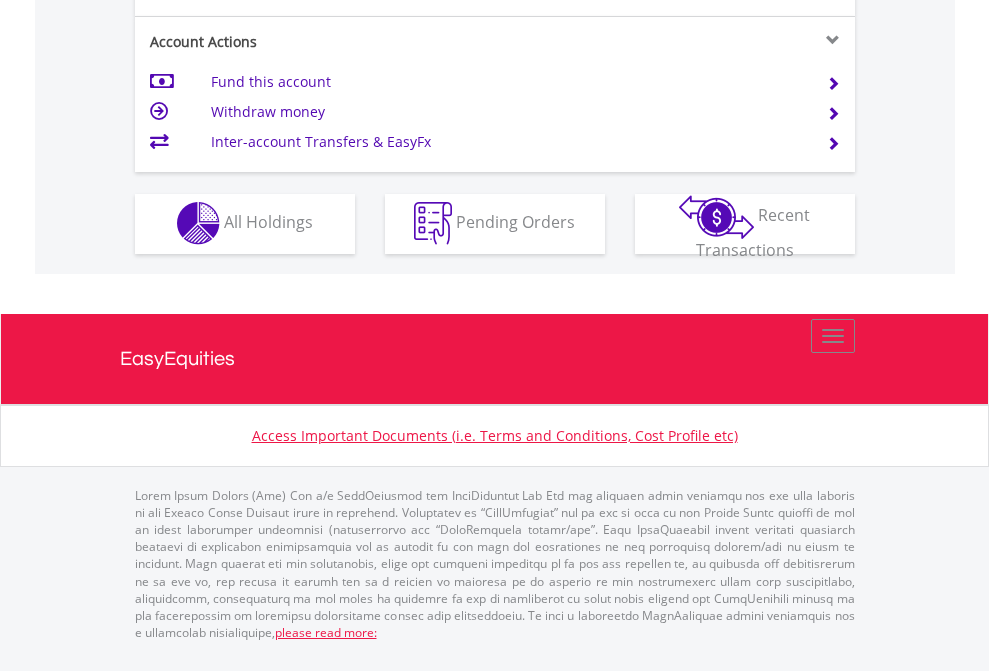 click on "Investment types" at bounding box center [706, -353] 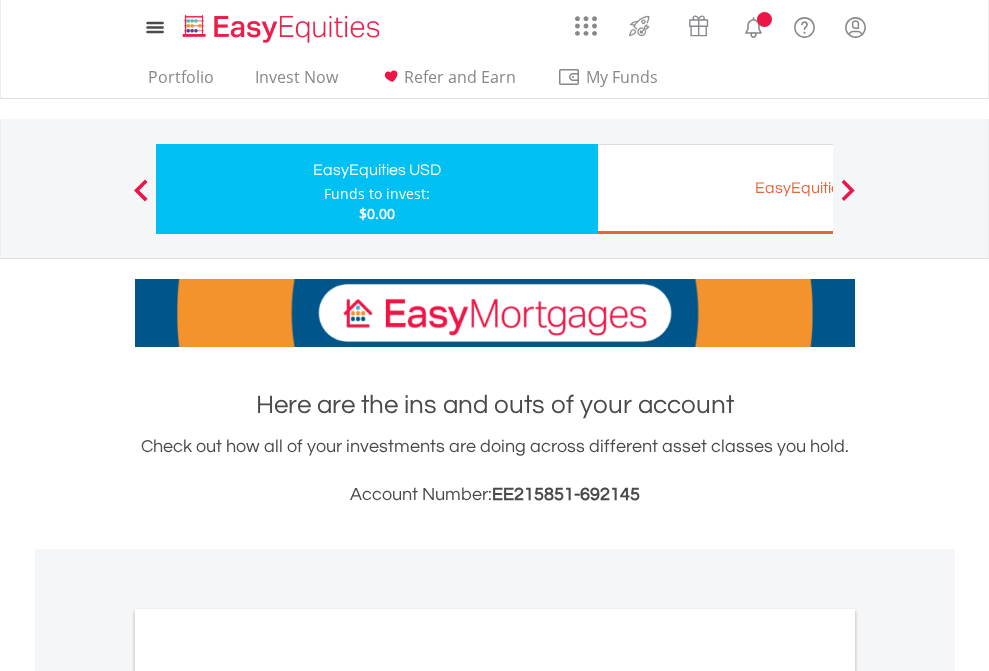 scroll, scrollTop: 0, scrollLeft: 0, axis: both 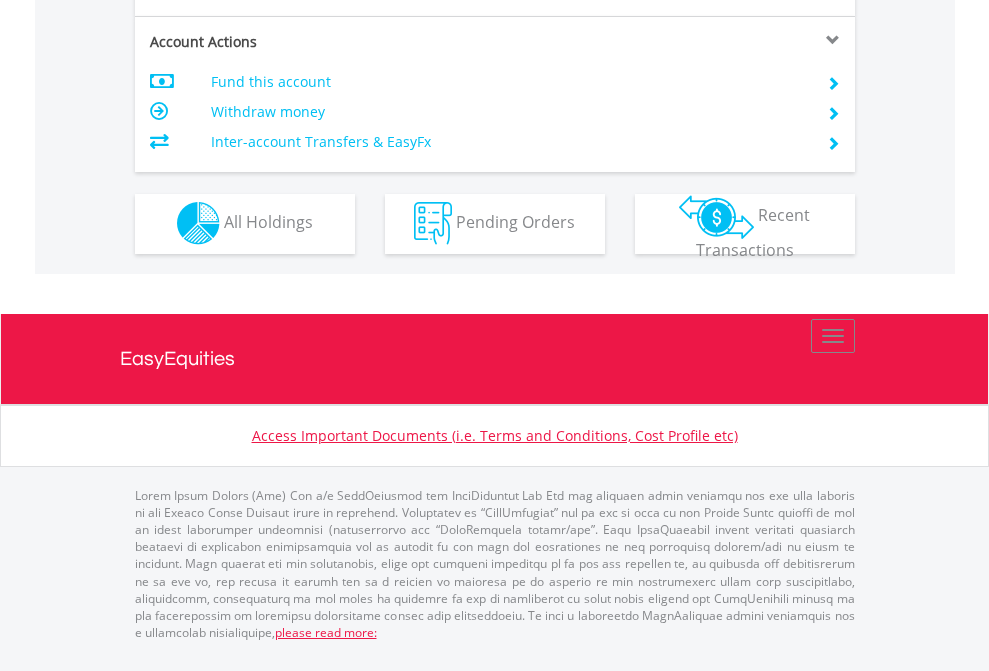 click on "Investment types" at bounding box center [706, -353] 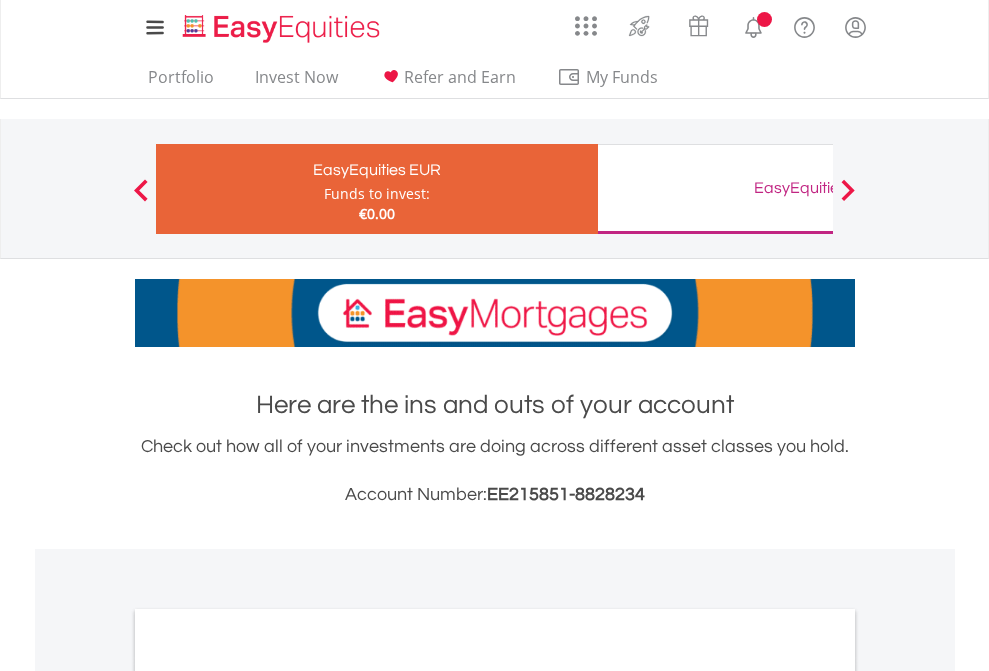 scroll, scrollTop: 0, scrollLeft: 0, axis: both 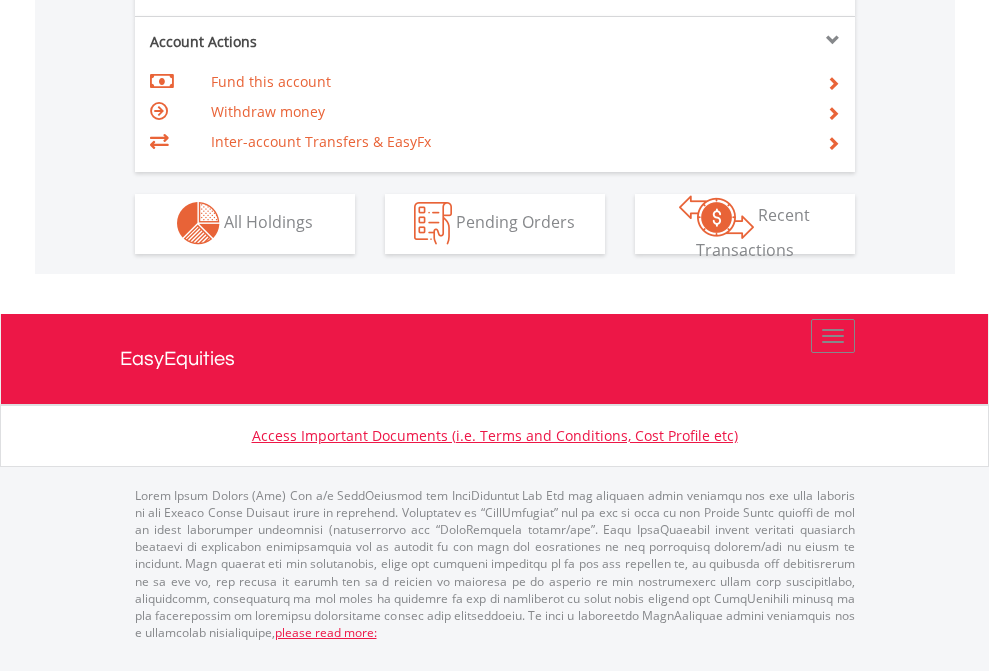 click on "Investment types" at bounding box center (706, -353) 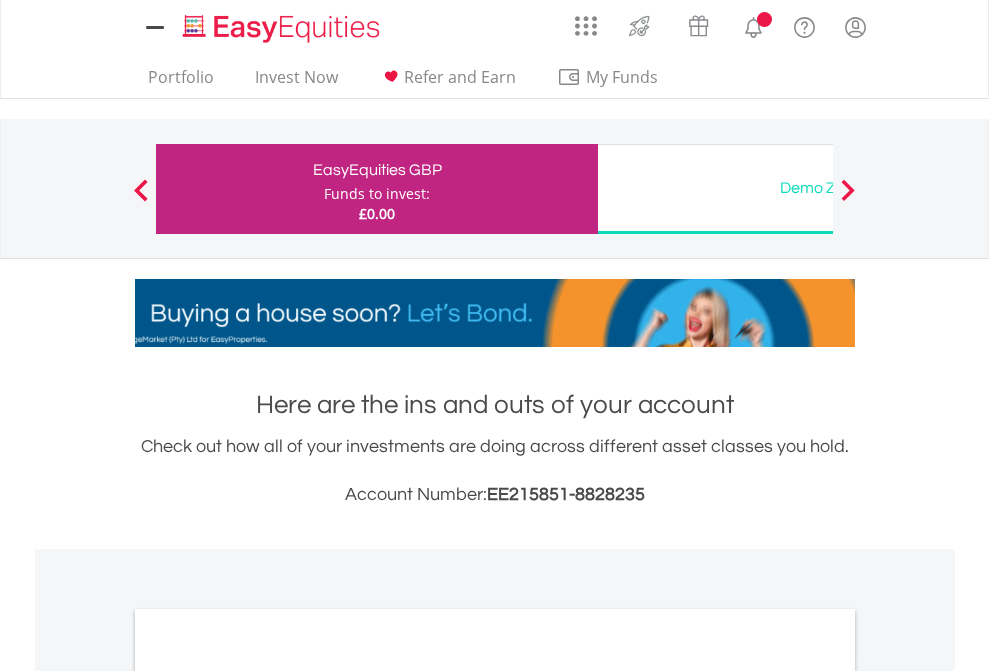 scroll, scrollTop: 0, scrollLeft: 0, axis: both 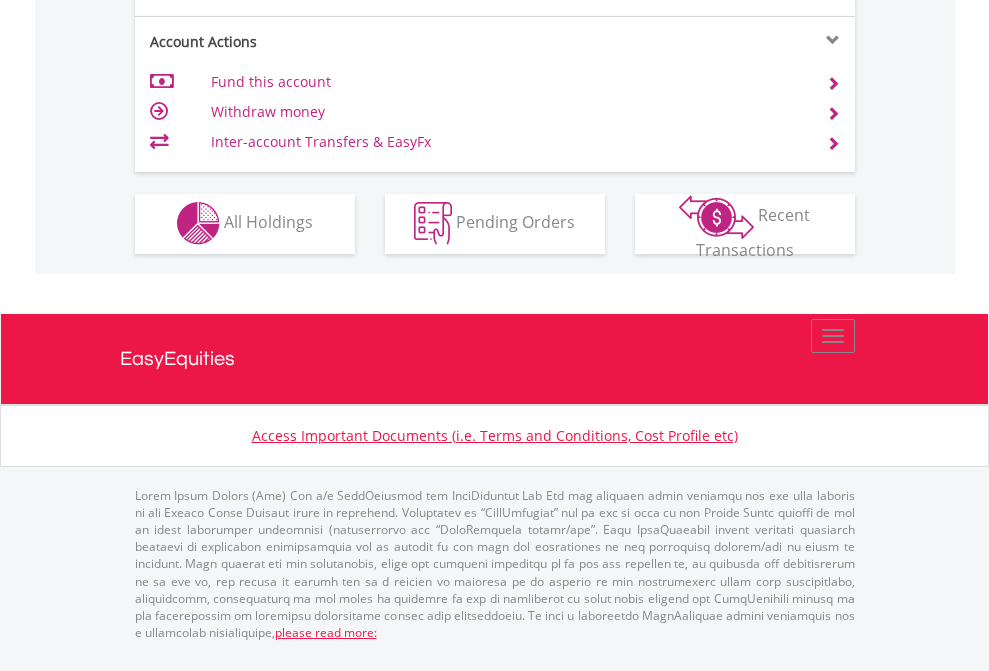 click on "Investment types" at bounding box center (706, -353) 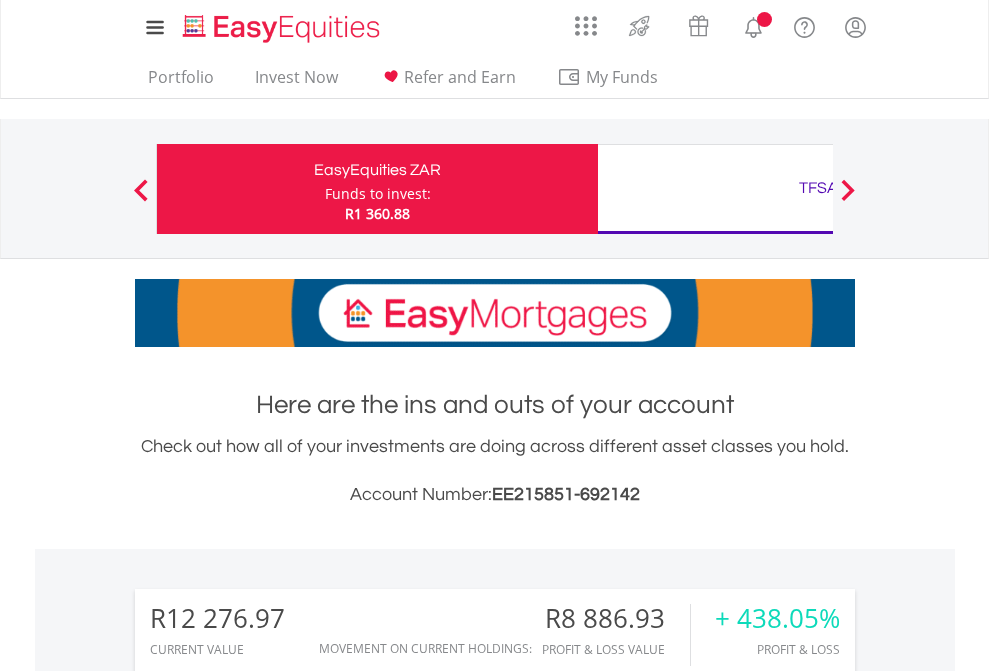 scroll, scrollTop: 1573, scrollLeft: 0, axis: vertical 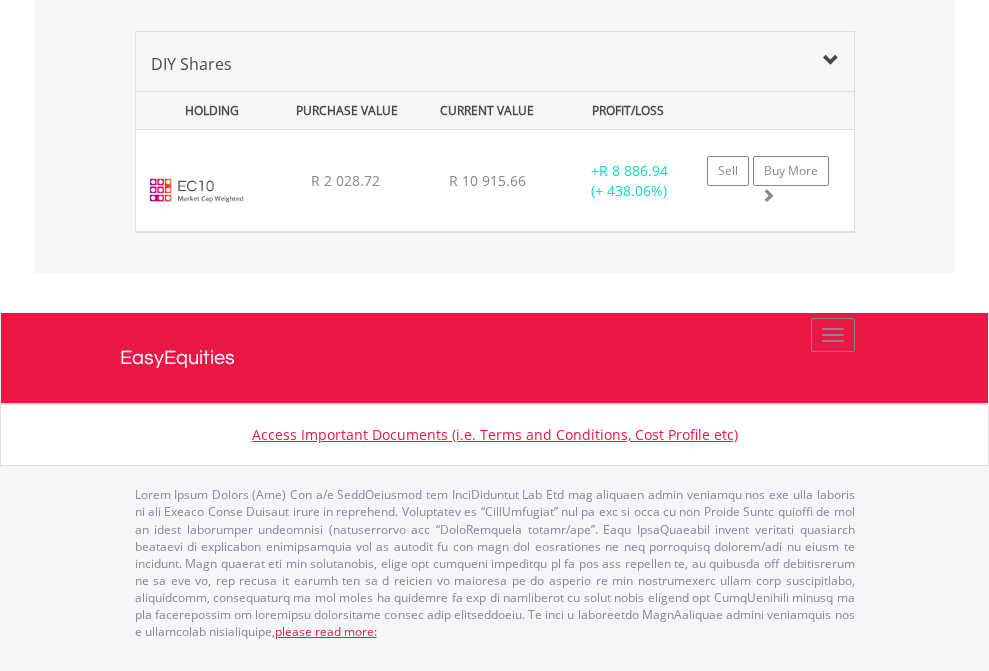 click on "TFSA" at bounding box center (818, -1419) 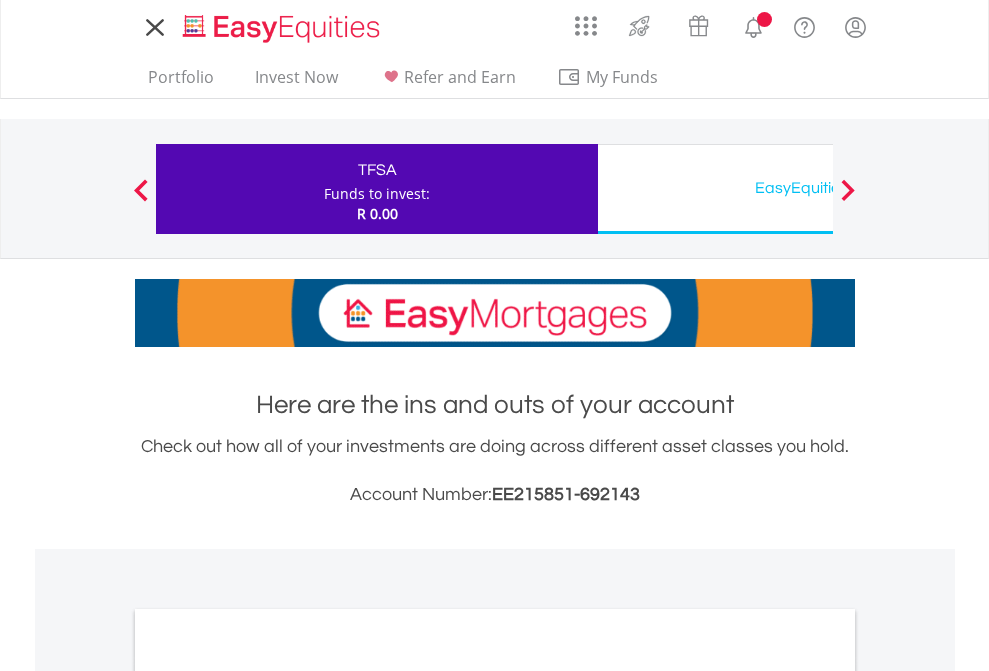 scroll, scrollTop: 0, scrollLeft: 0, axis: both 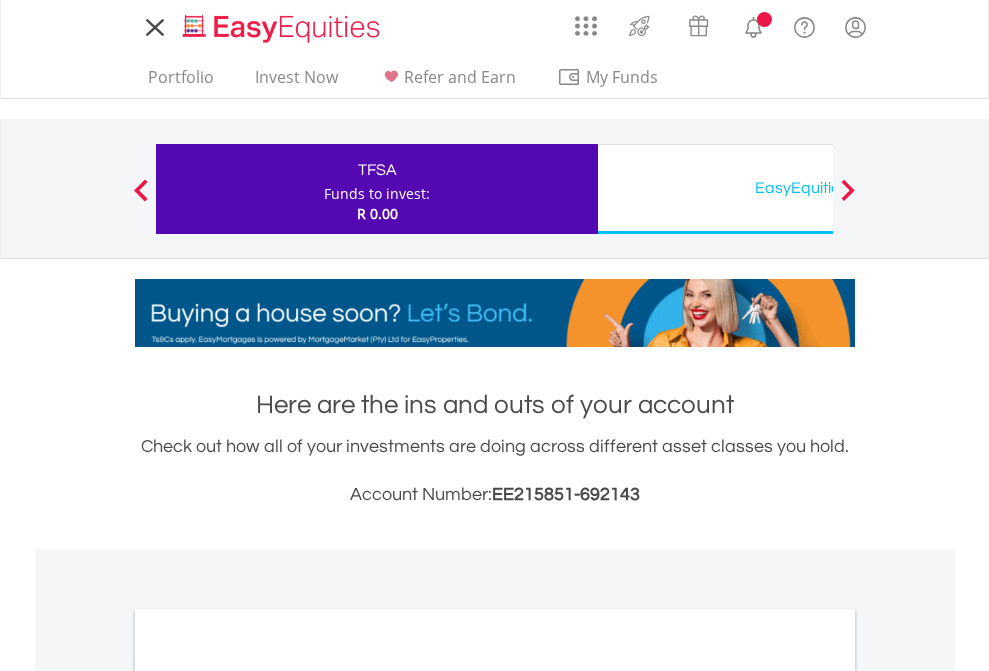 click on "All Holdings" at bounding box center [268, 1096] 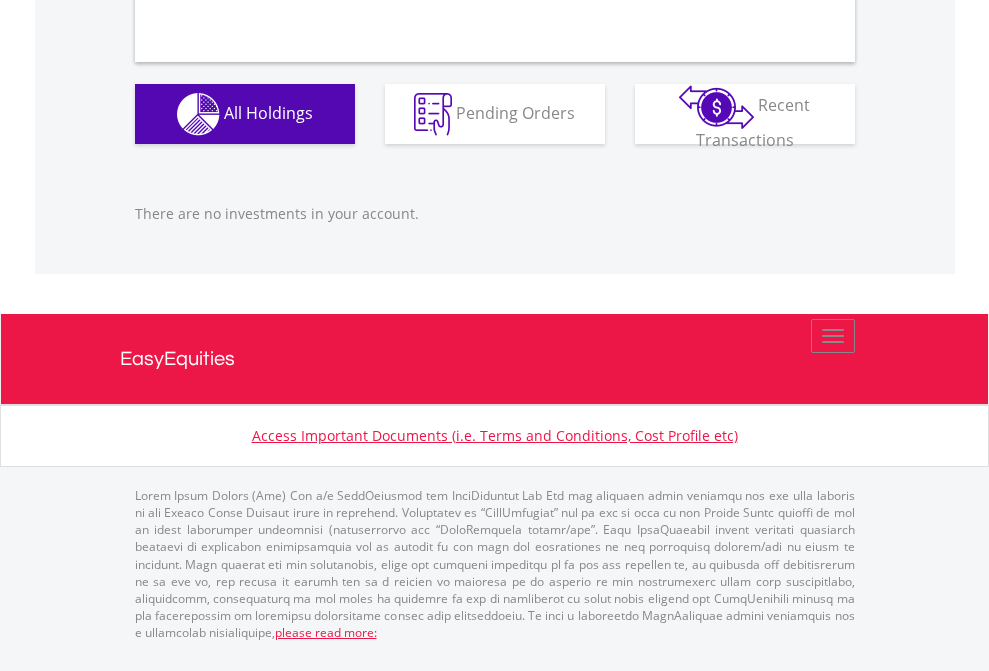 scroll, scrollTop: 1980, scrollLeft: 0, axis: vertical 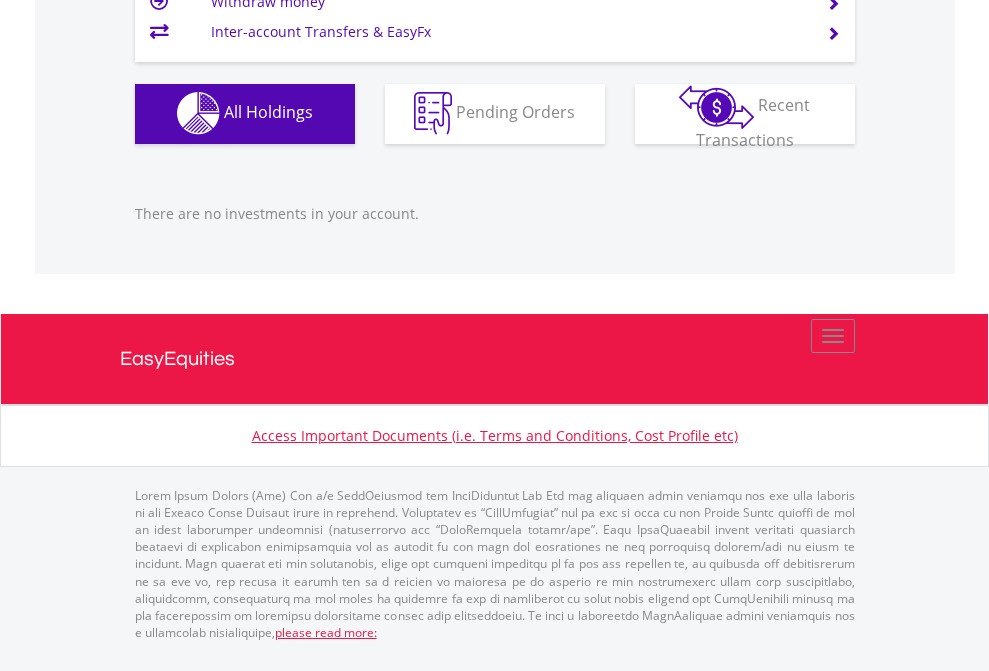 click on "EasyEquities USD" at bounding box center [818, -1142] 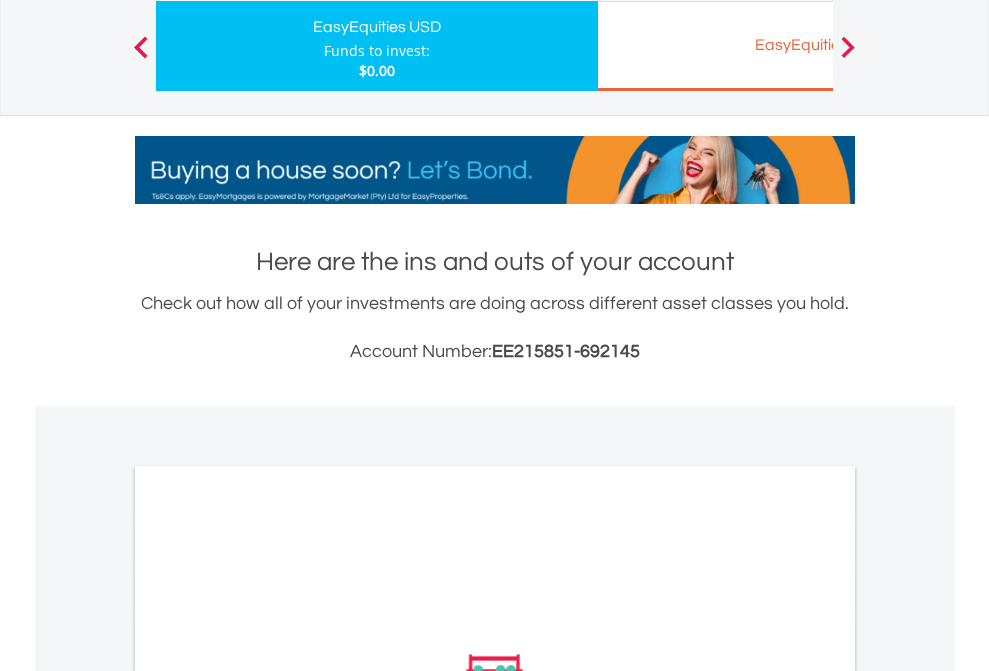 click on "All Holdings" at bounding box center (268, 953) 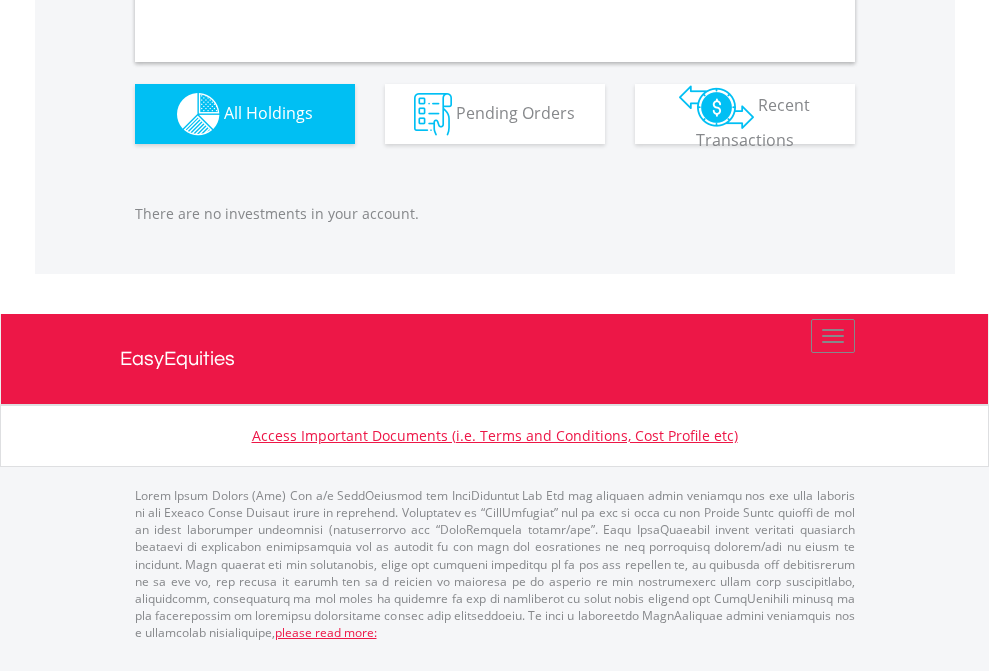 scroll, scrollTop: 1980, scrollLeft: 0, axis: vertical 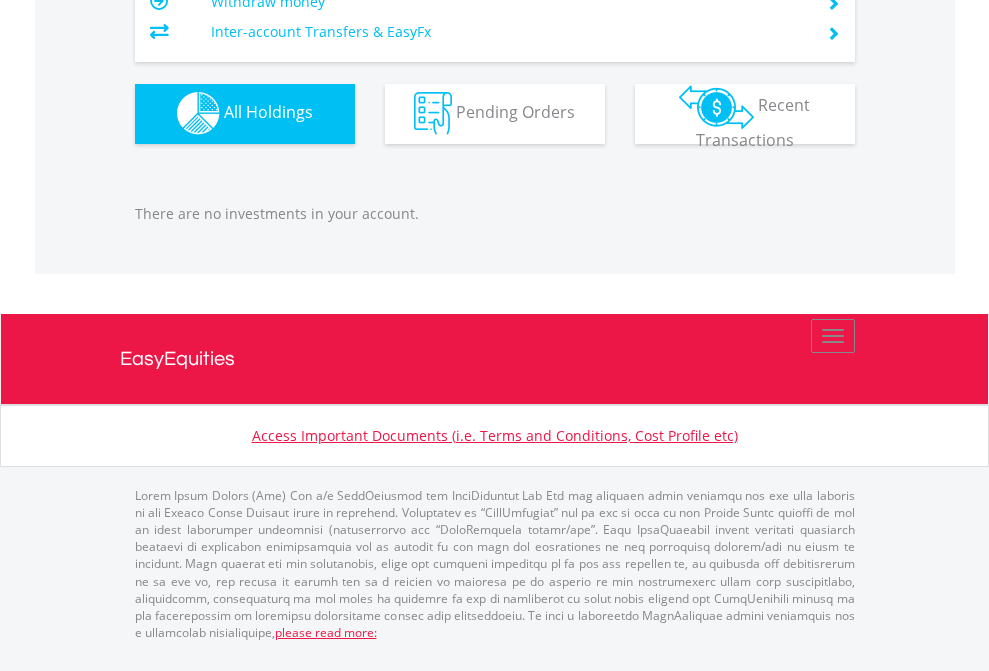click on "EasyEquities EUR" at bounding box center [818, -1142] 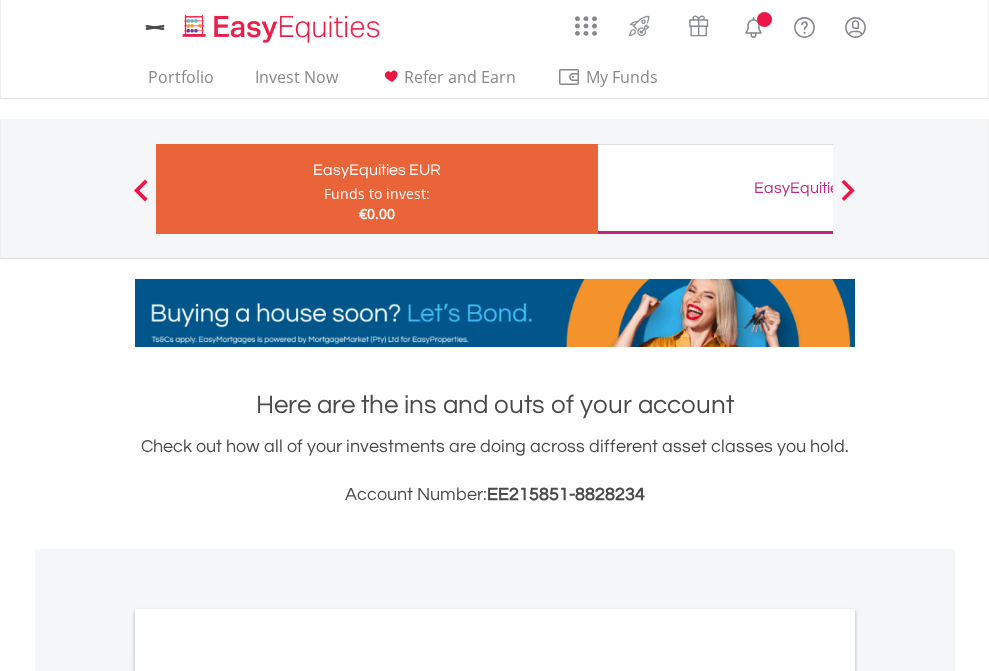 scroll, scrollTop: 0, scrollLeft: 0, axis: both 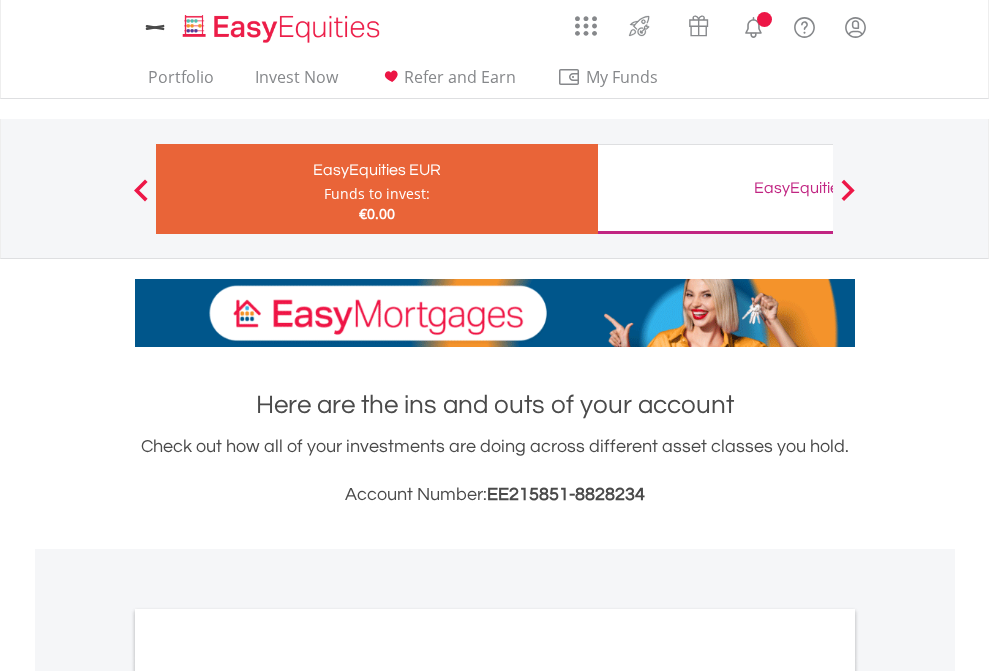 click on "All Holdings" at bounding box center (268, 1096) 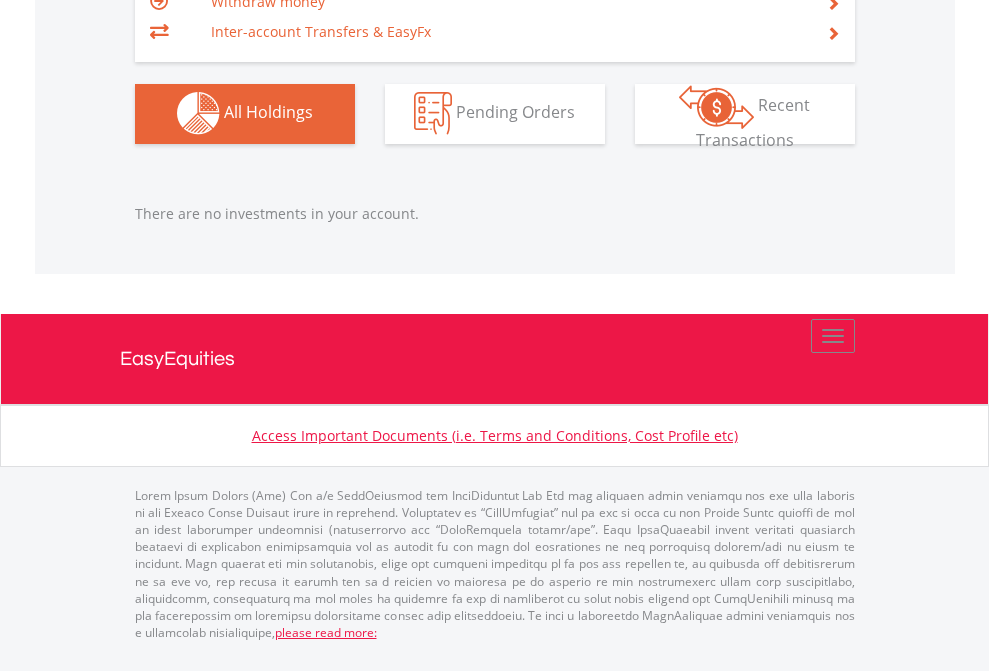 scroll, scrollTop: 1980, scrollLeft: 0, axis: vertical 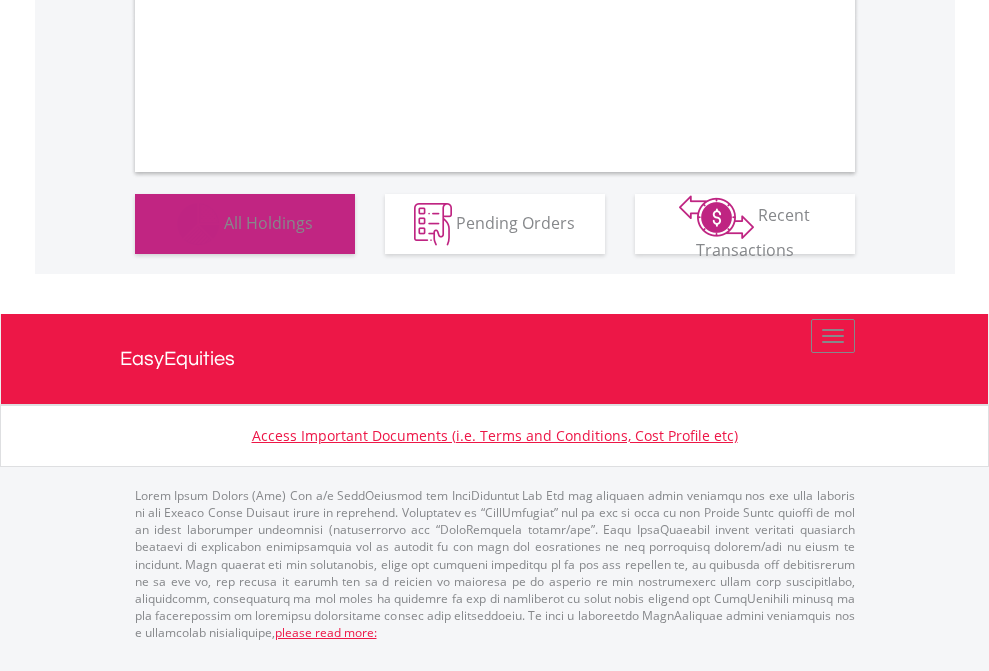click on "All Holdings" at bounding box center (268, 222) 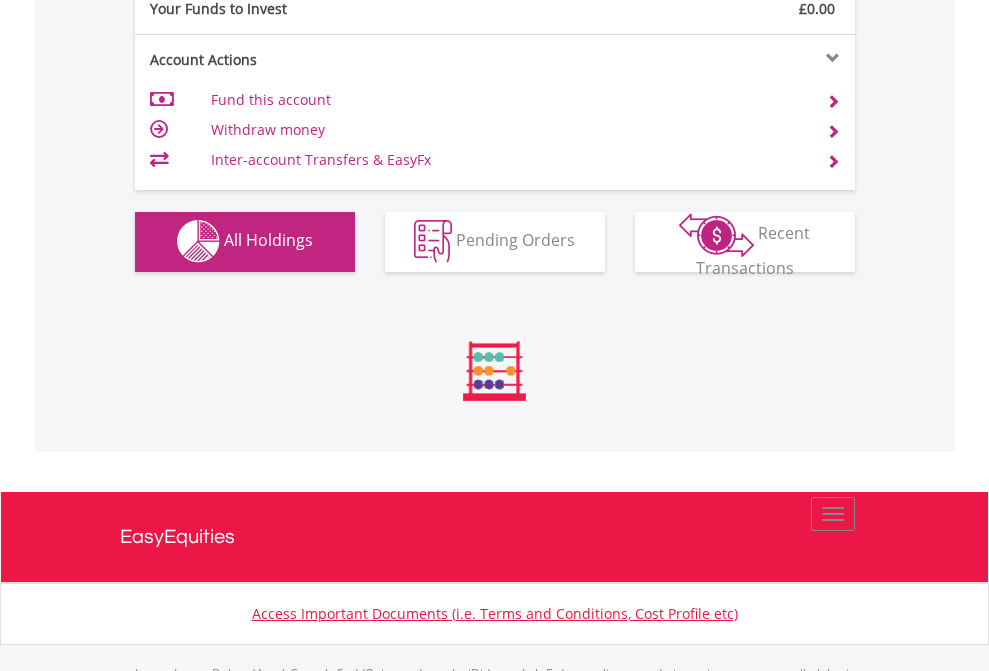 scroll, scrollTop: 999808, scrollLeft: 999687, axis: both 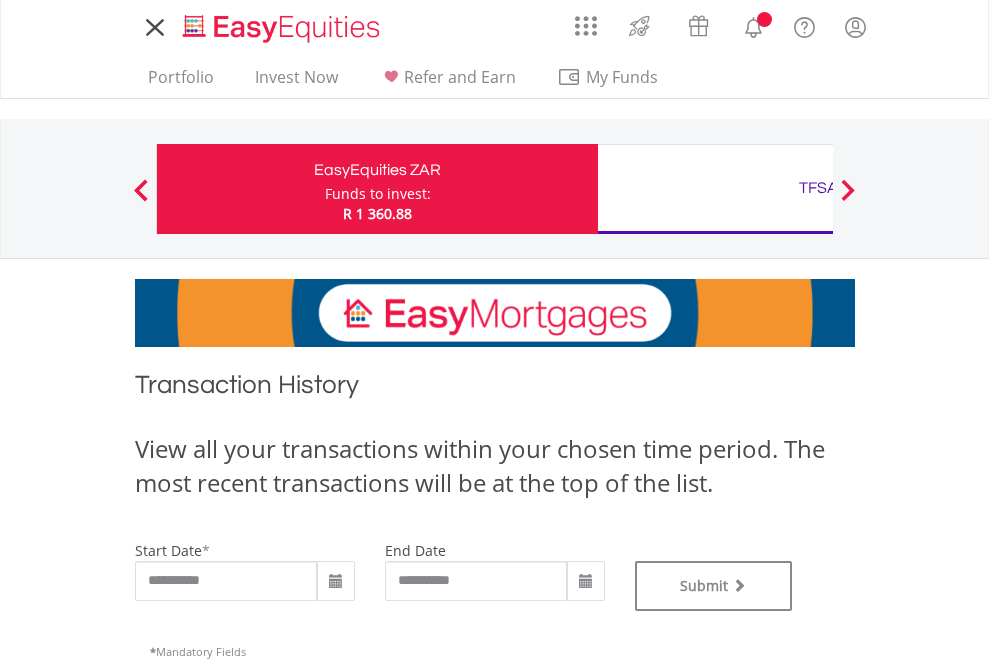 type on "**********" 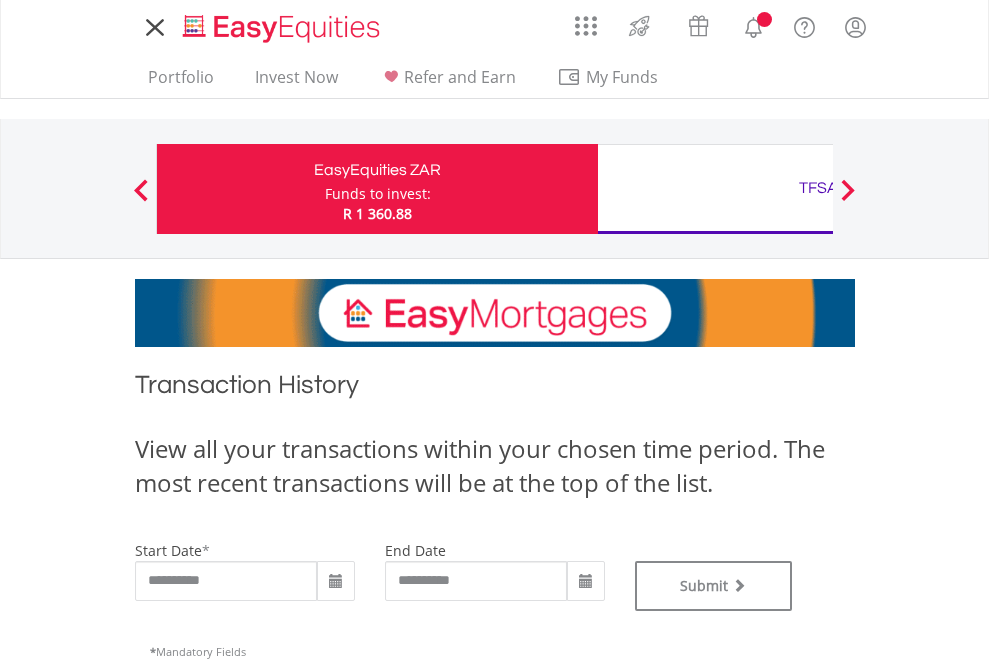 type on "**********" 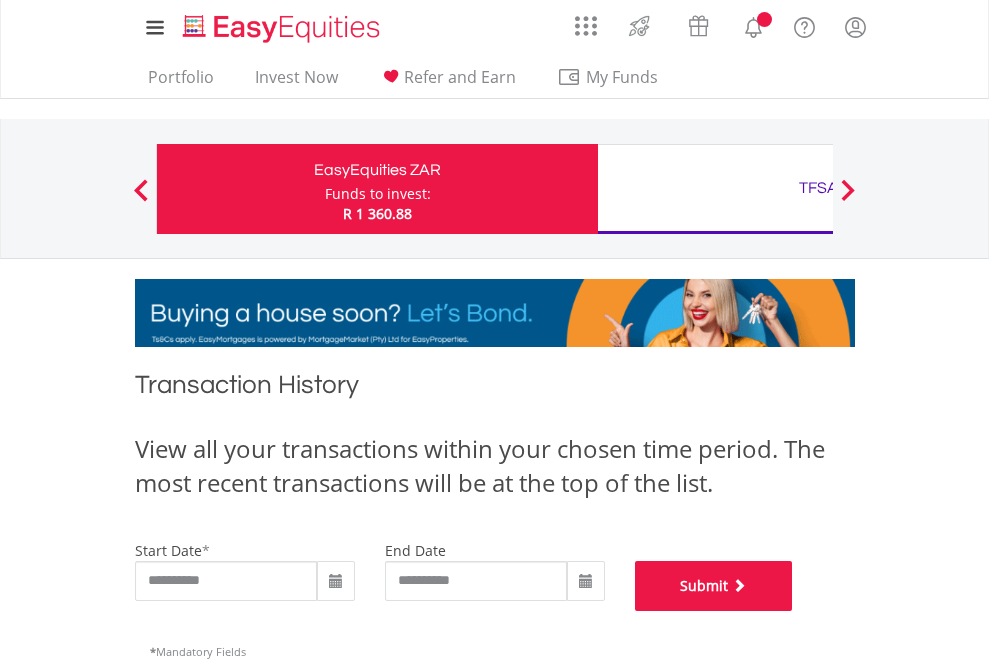 click on "Submit" at bounding box center (714, 586) 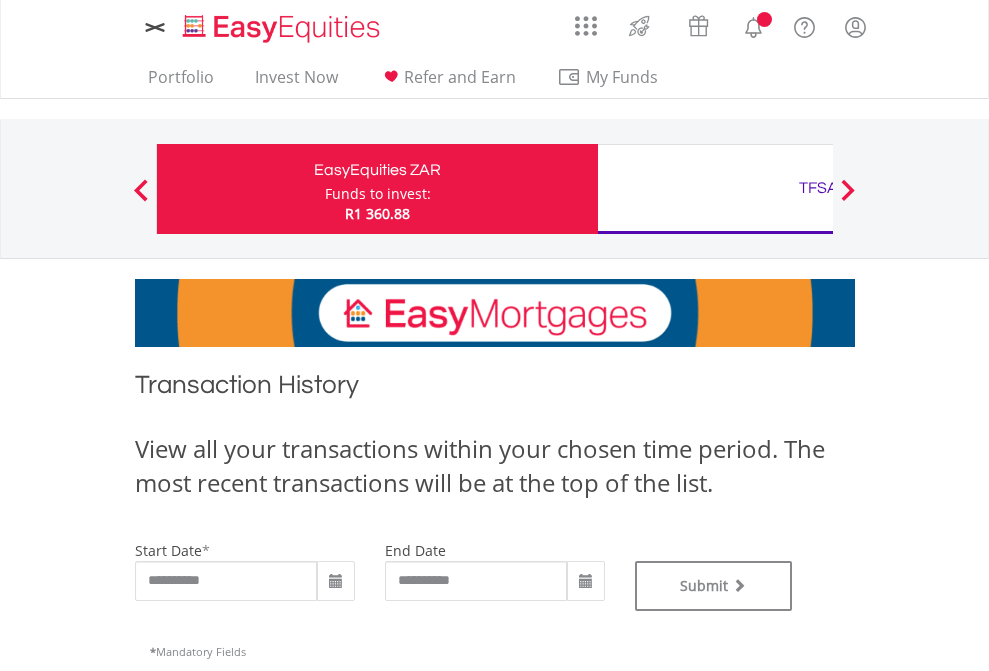scroll, scrollTop: 0, scrollLeft: 0, axis: both 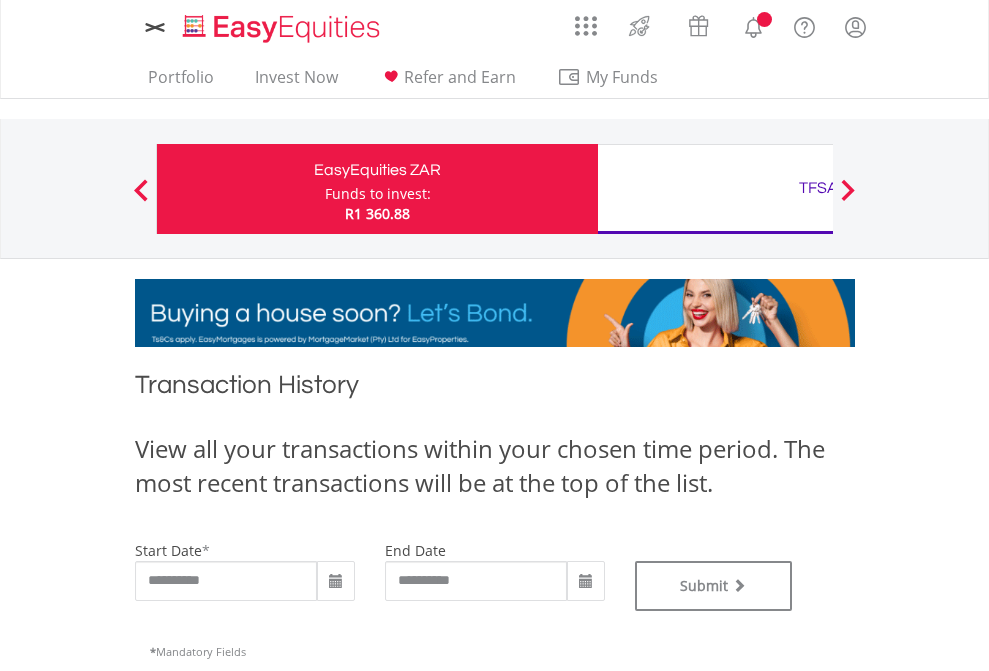 click on "TFSA" at bounding box center [818, 188] 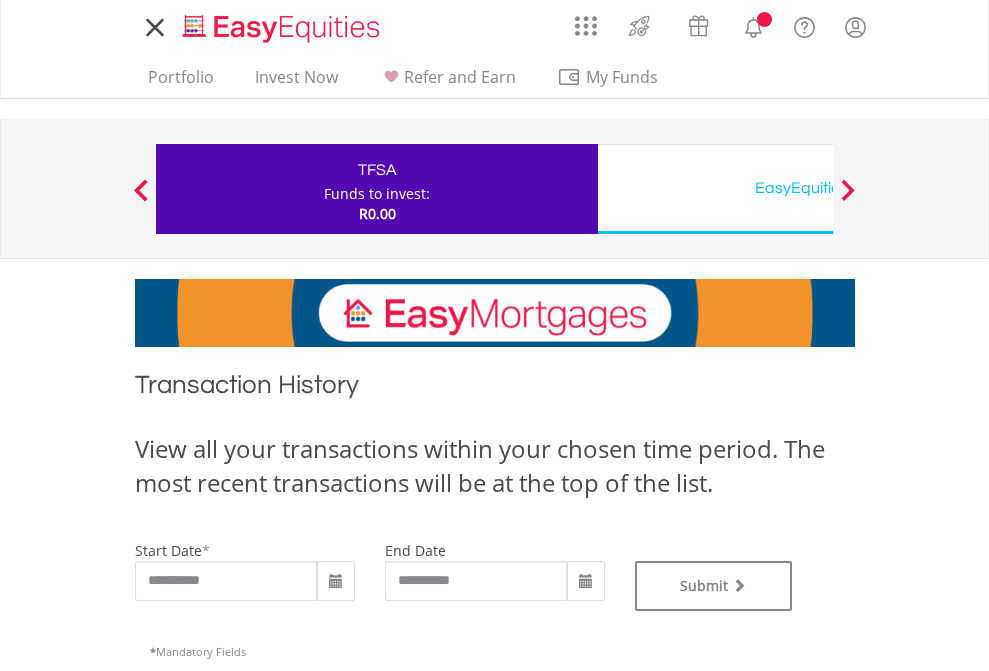 scroll, scrollTop: 0, scrollLeft: 0, axis: both 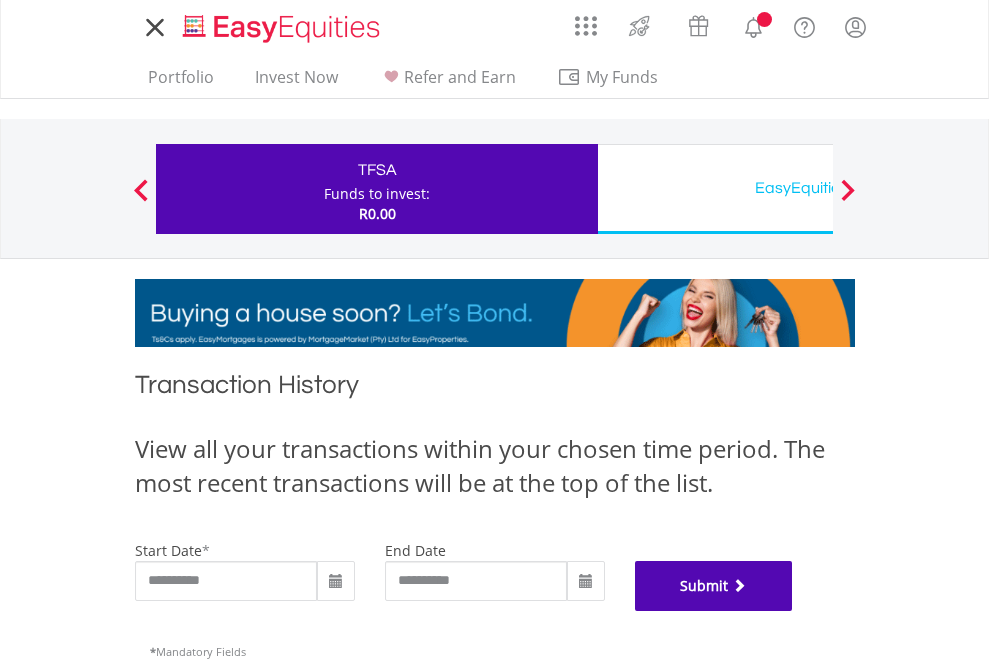 click on "Submit" at bounding box center (714, 586) 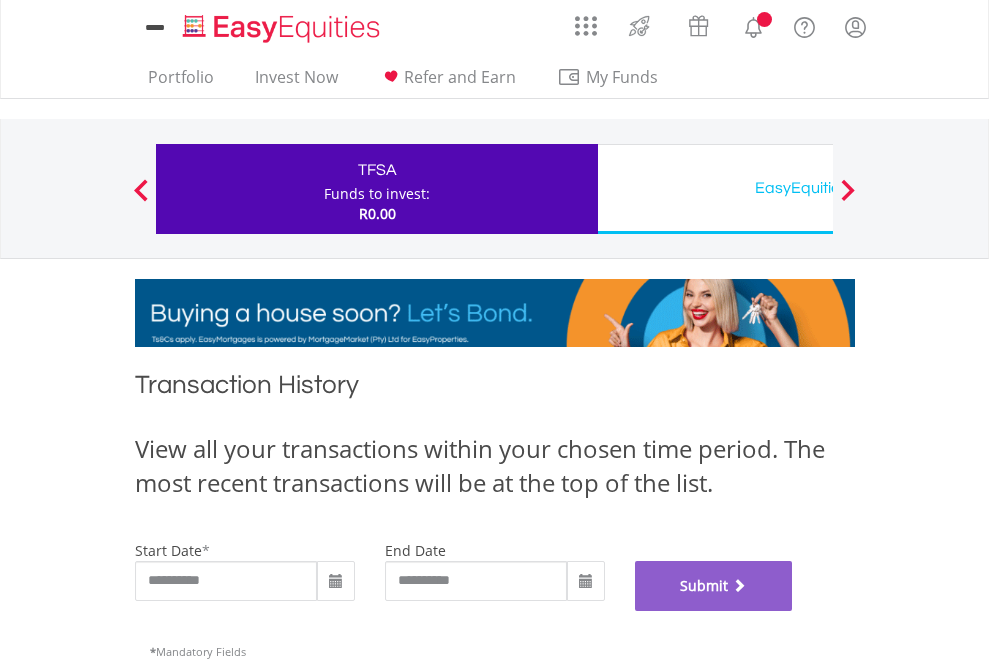 scroll, scrollTop: 811, scrollLeft: 0, axis: vertical 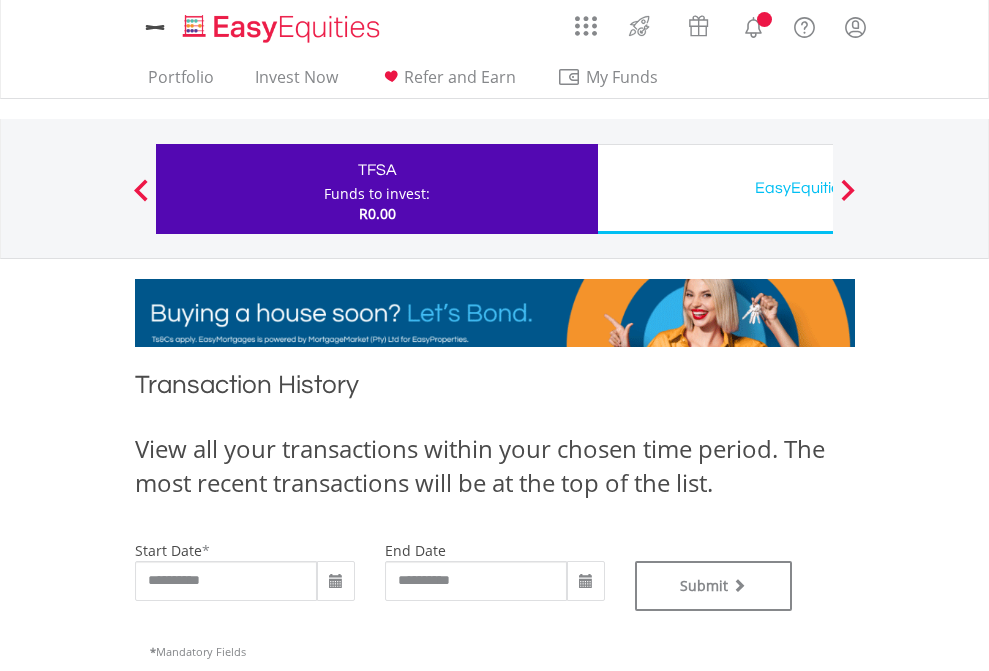 click on "EasyEquities USD" at bounding box center [818, 188] 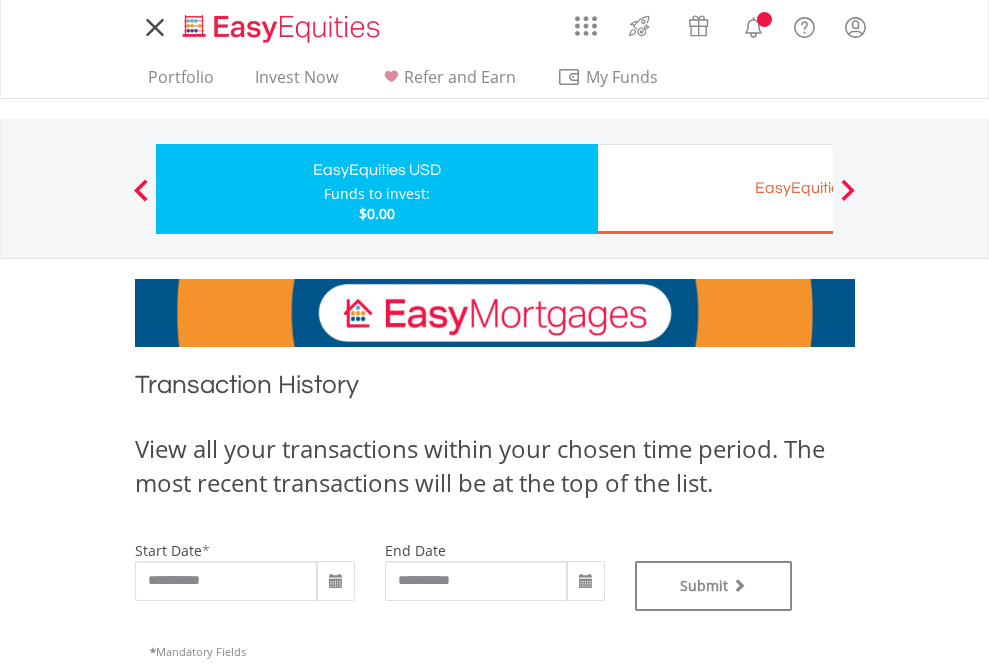 scroll, scrollTop: 0, scrollLeft: 0, axis: both 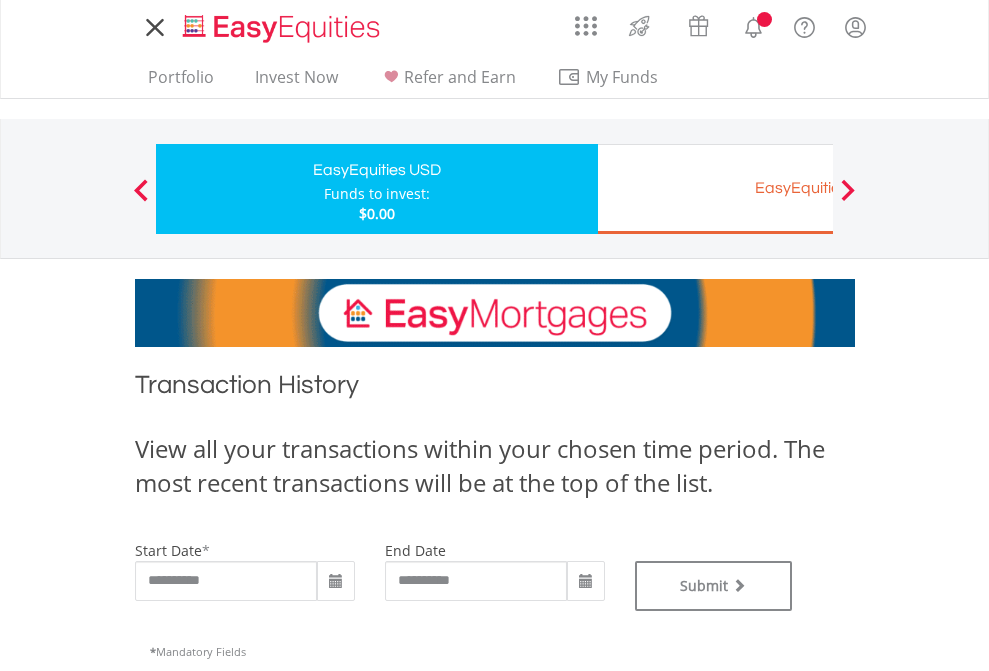 type on "**********" 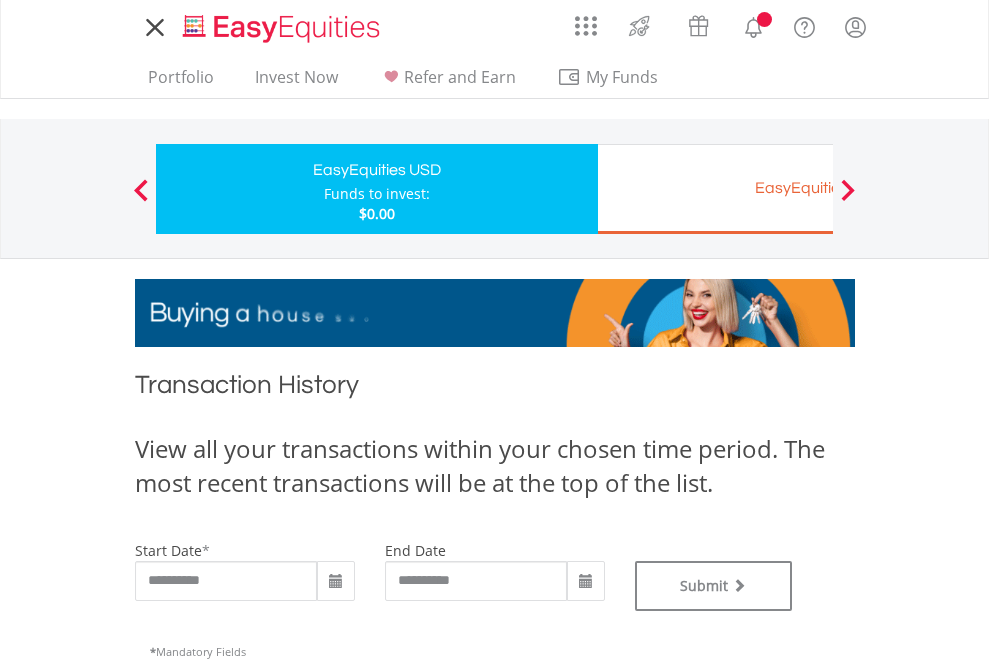 type on "**********" 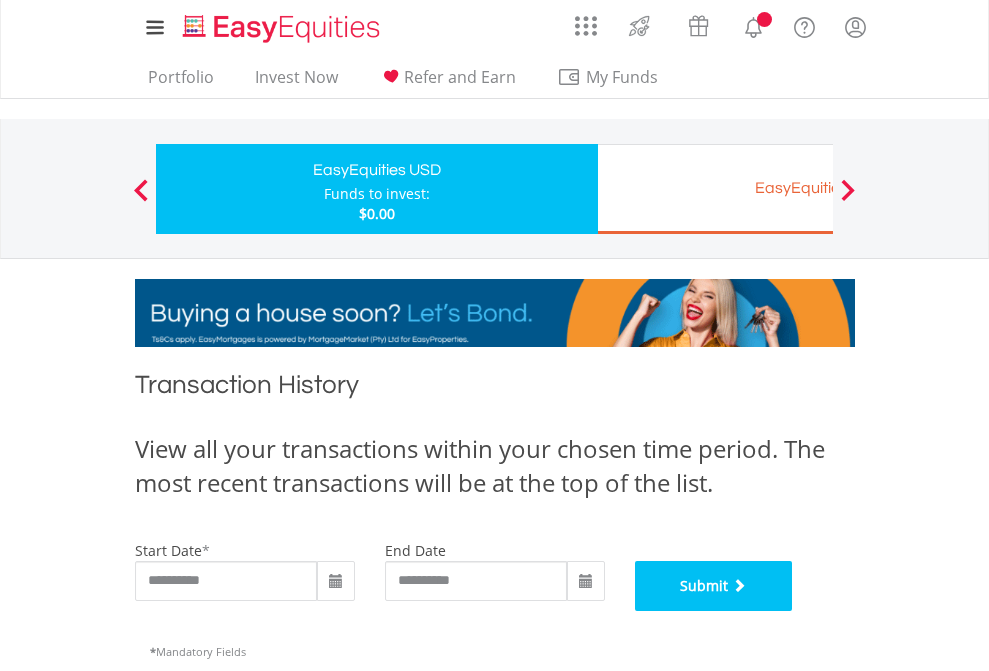 click on "Submit" at bounding box center [714, 586] 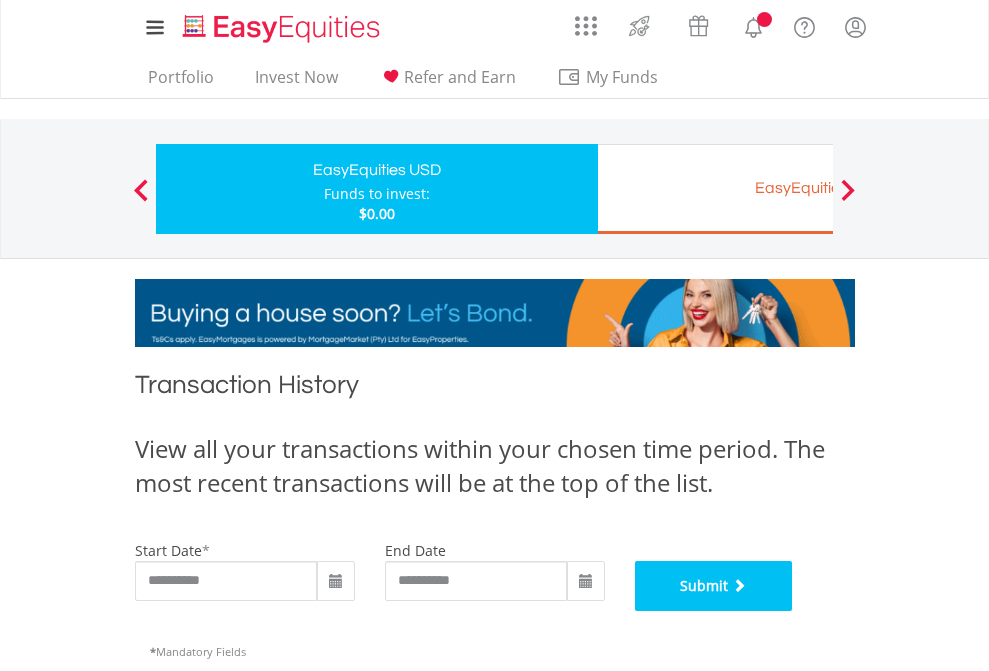 scroll, scrollTop: 811, scrollLeft: 0, axis: vertical 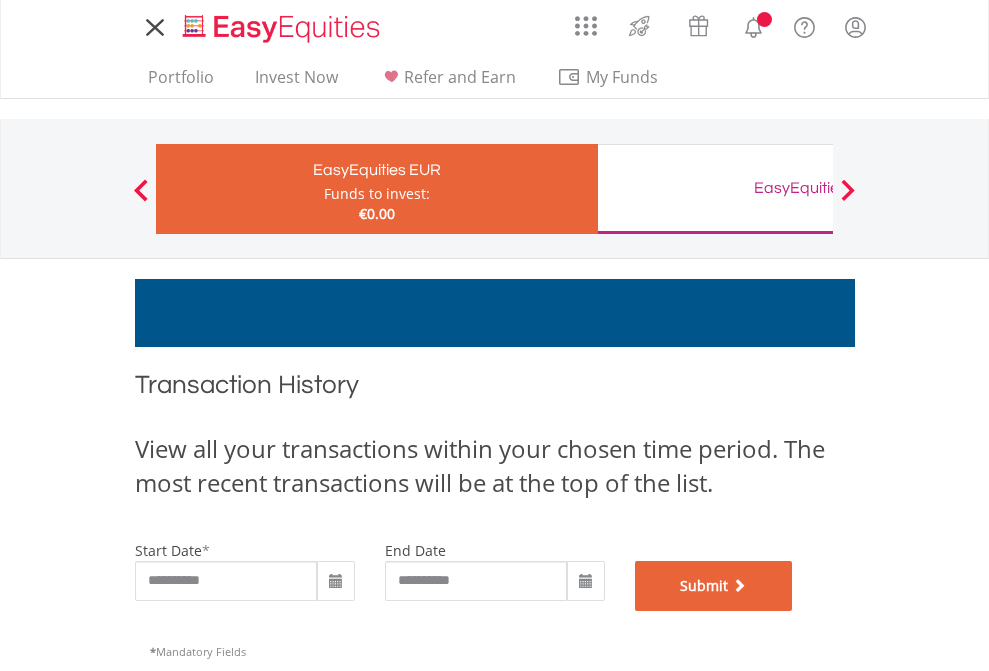 click on "Submit" at bounding box center [714, 586] 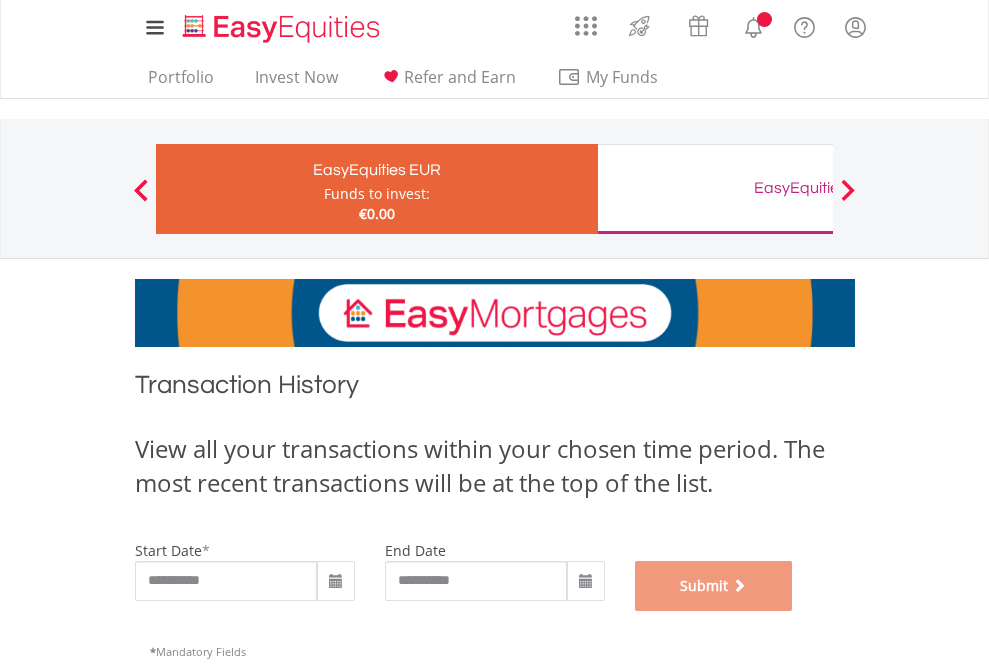 scroll, scrollTop: 811, scrollLeft: 0, axis: vertical 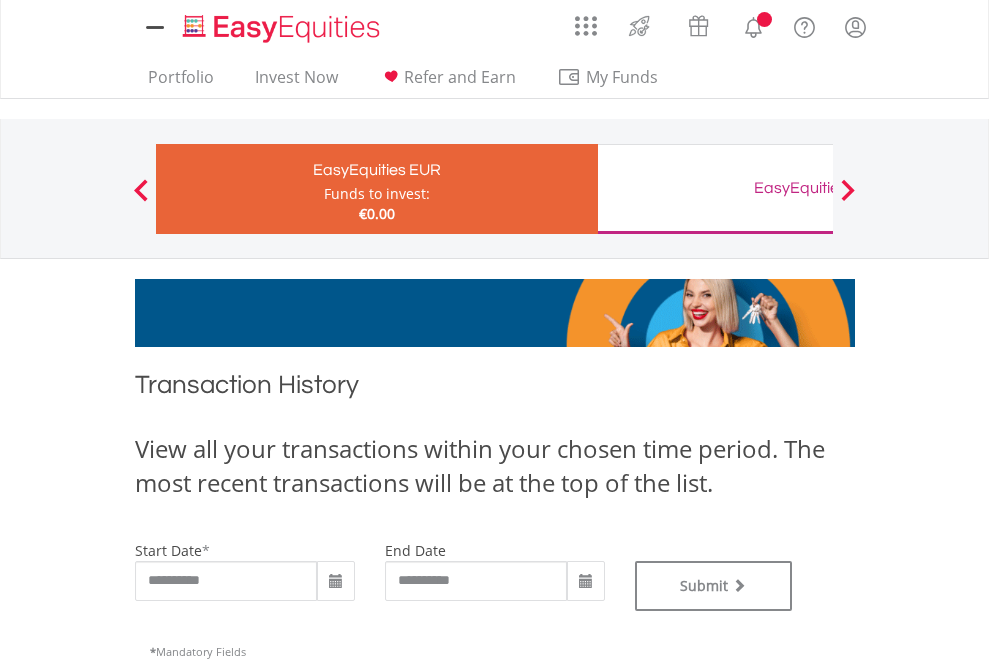 click on "EasyEquities GBP" at bounding box center [818, 188] 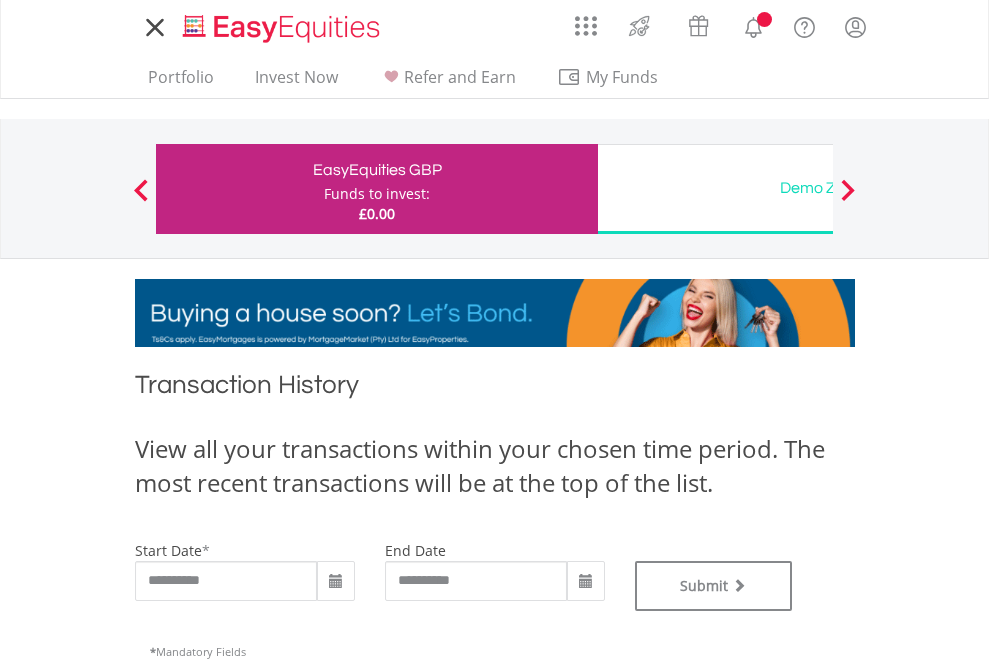 scroll, scrollTop: 0, scrollLeft: 0, axis: both 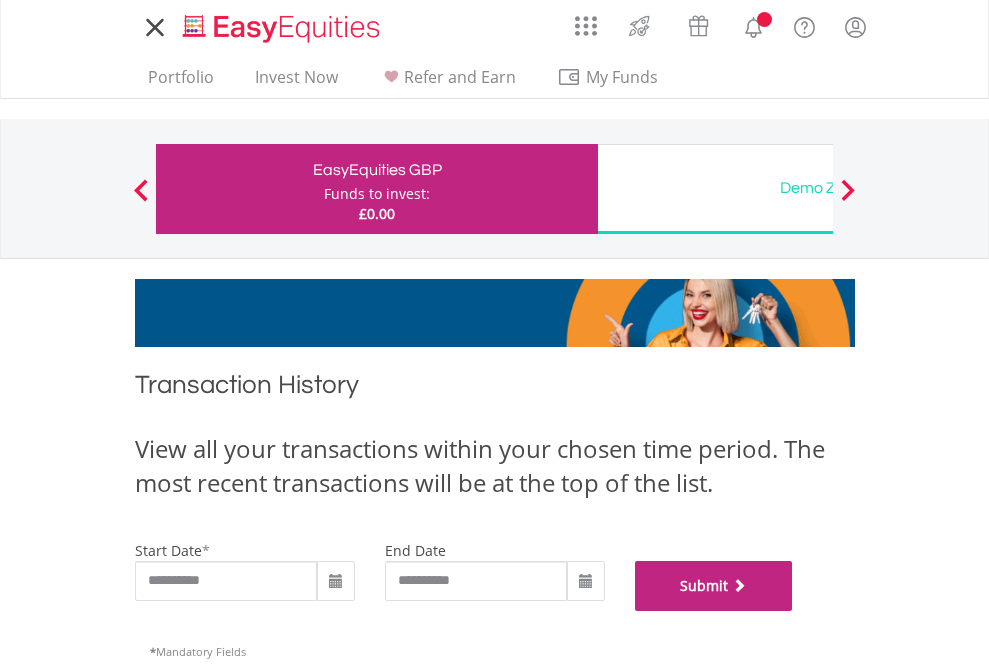 click on "Submit" at bounding box center (714, 586) 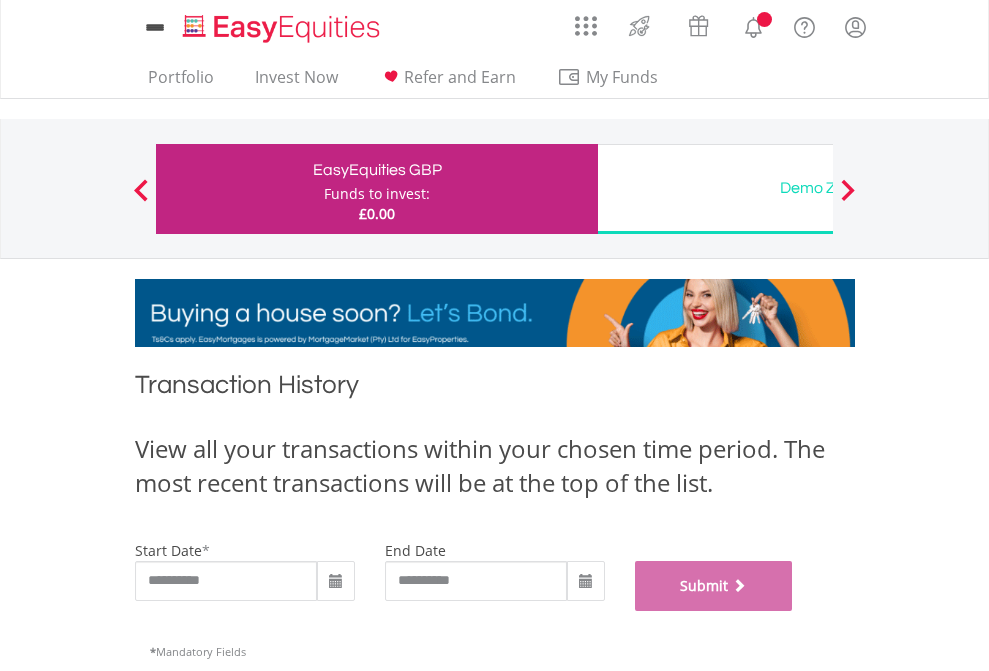 scroll, scrollTop: 811, scrollLeft: 0, axis: vertical 